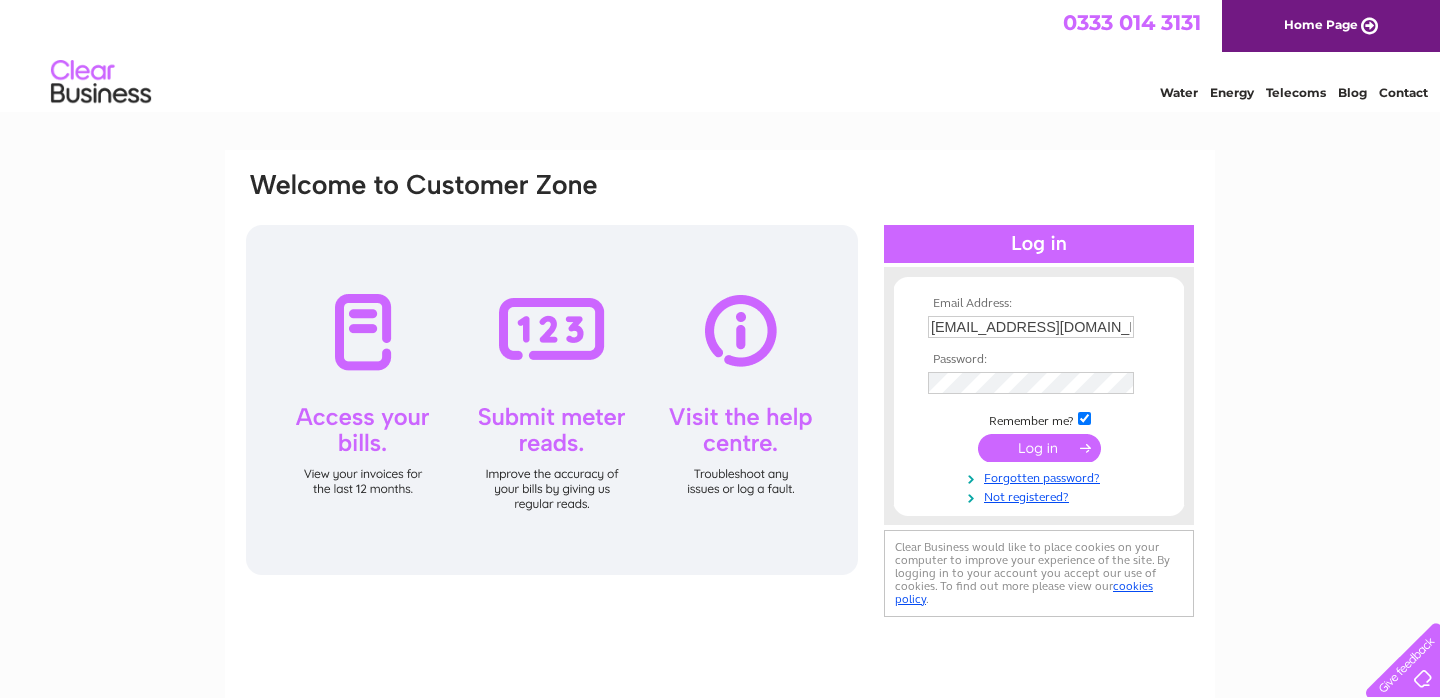 scroll, scrollTop: 0, scrollLeft: 0, axis: both 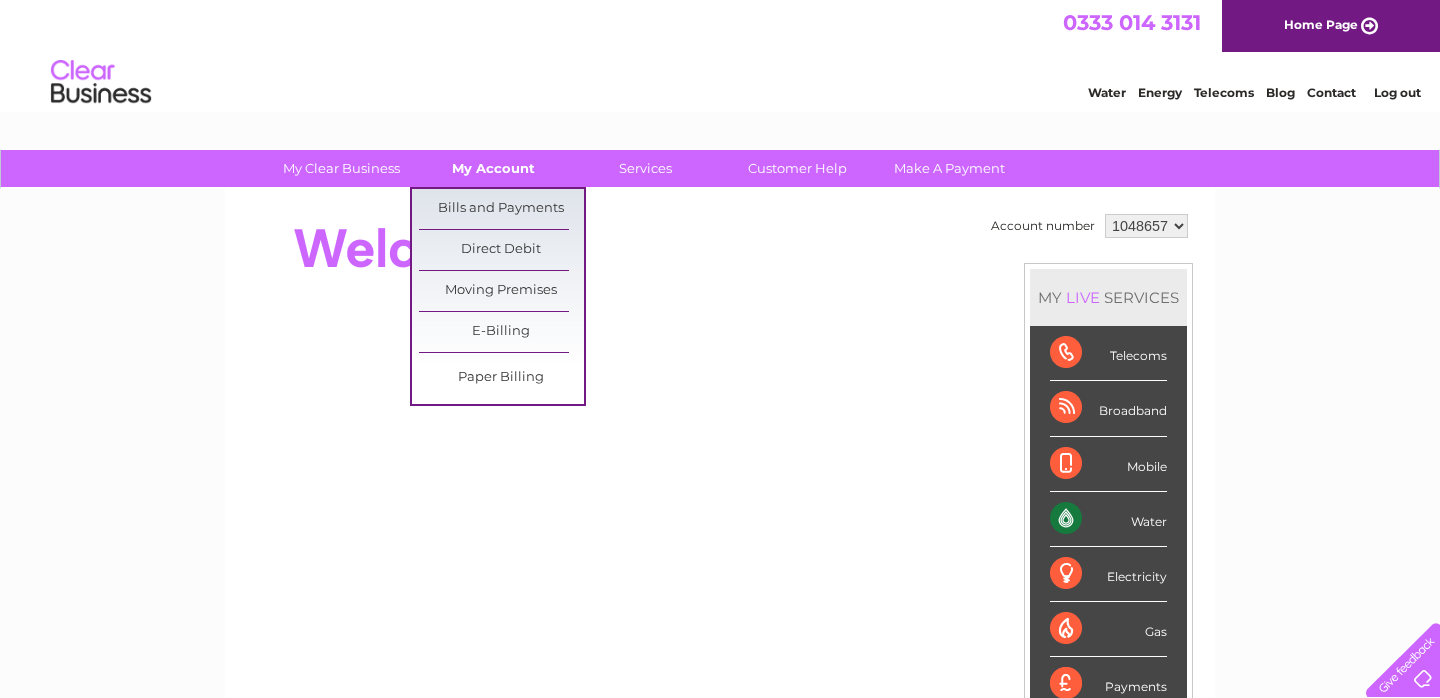 click on "My Account" at bounding box center (493, 168) 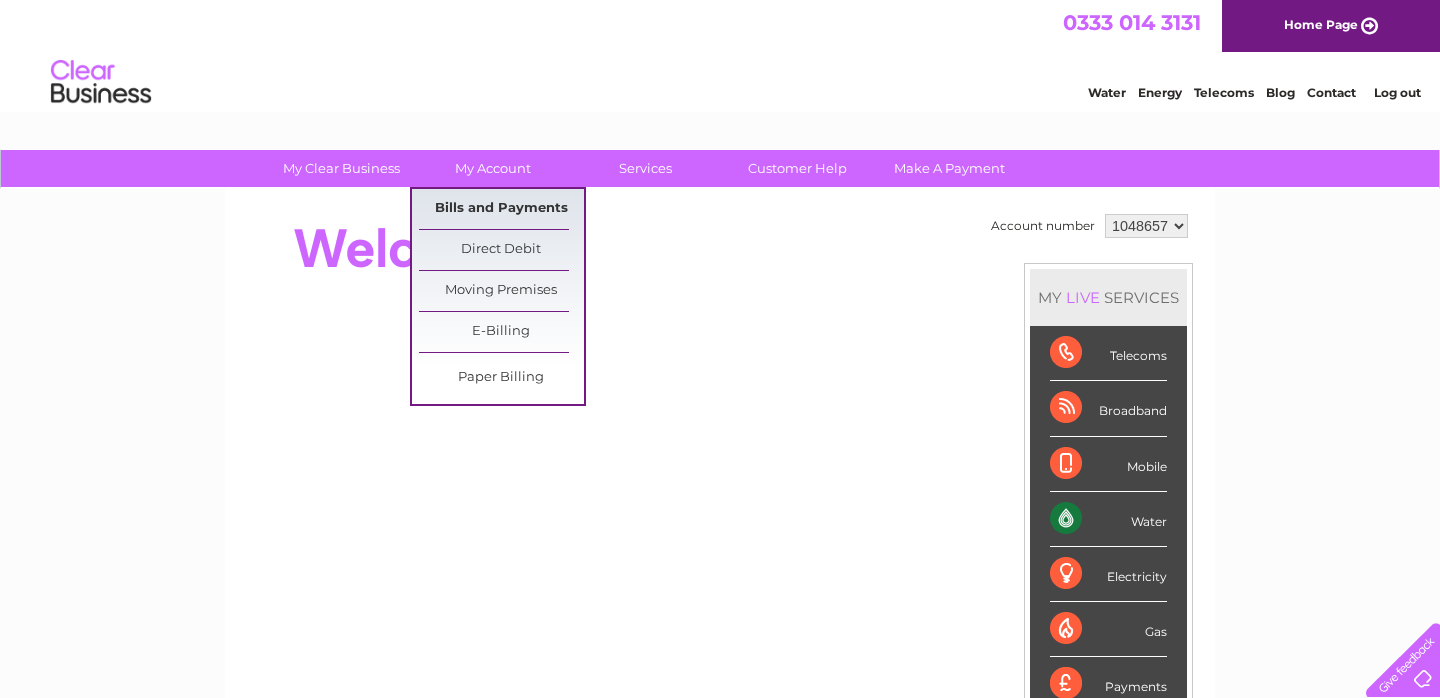 click on "Bills and Payments" at bounding box center [501, 209] 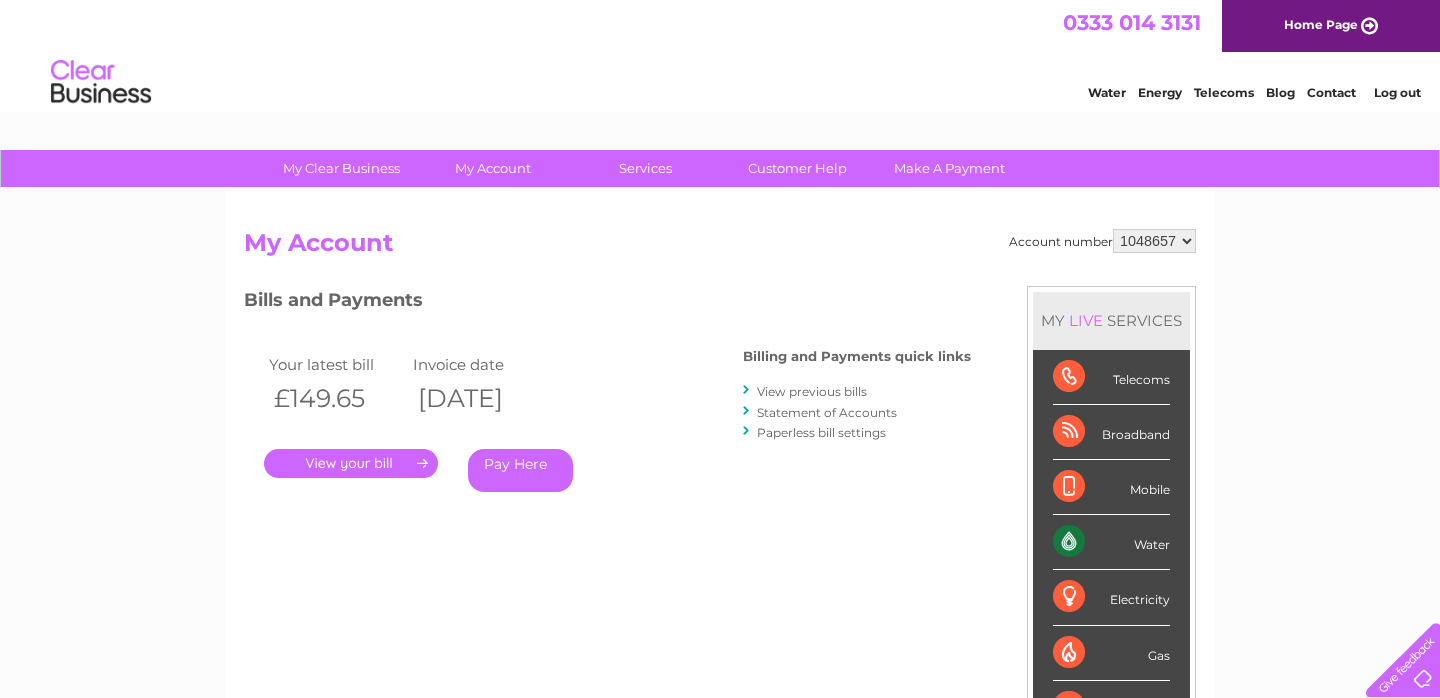 scroll, scrollTop: 0, scrollLeft: 0, axis: both 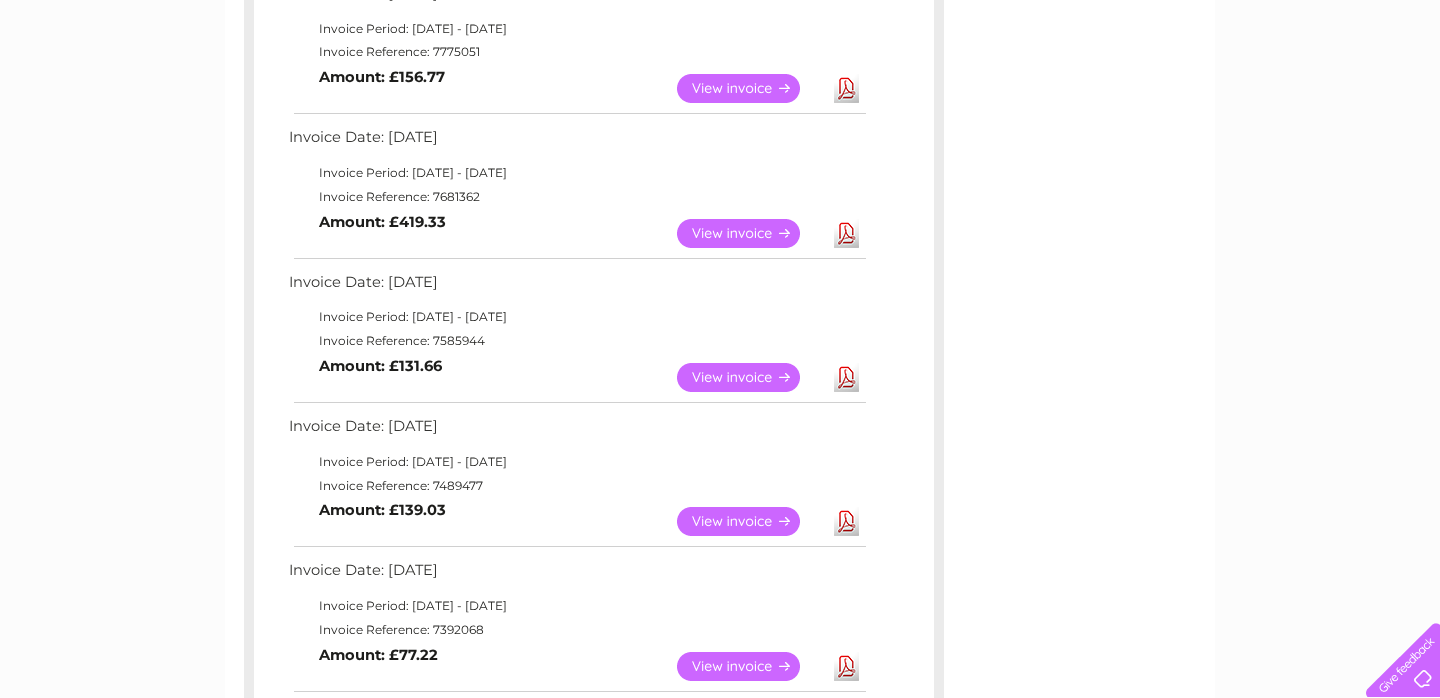 click on "View" at bounding box center (750, 521) 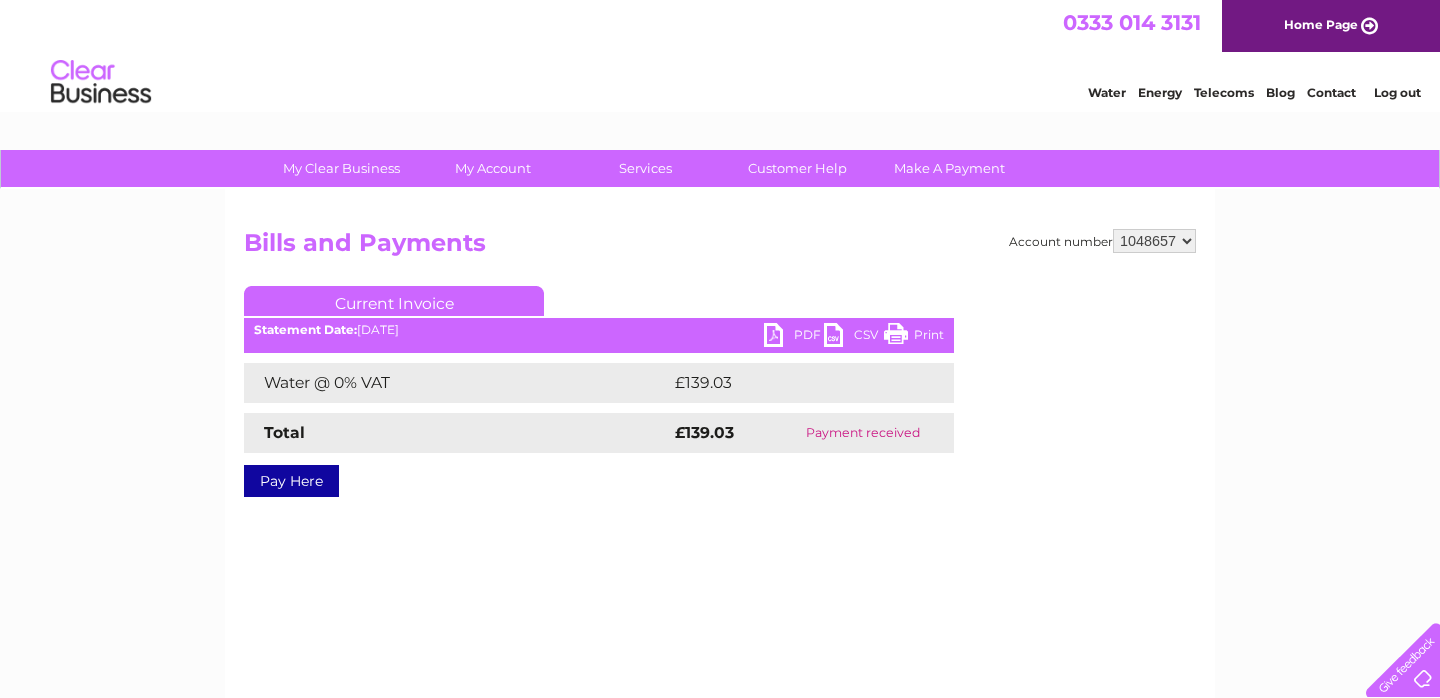 scroll, scrollTop: 0, scrollLeft: 0, axis: both 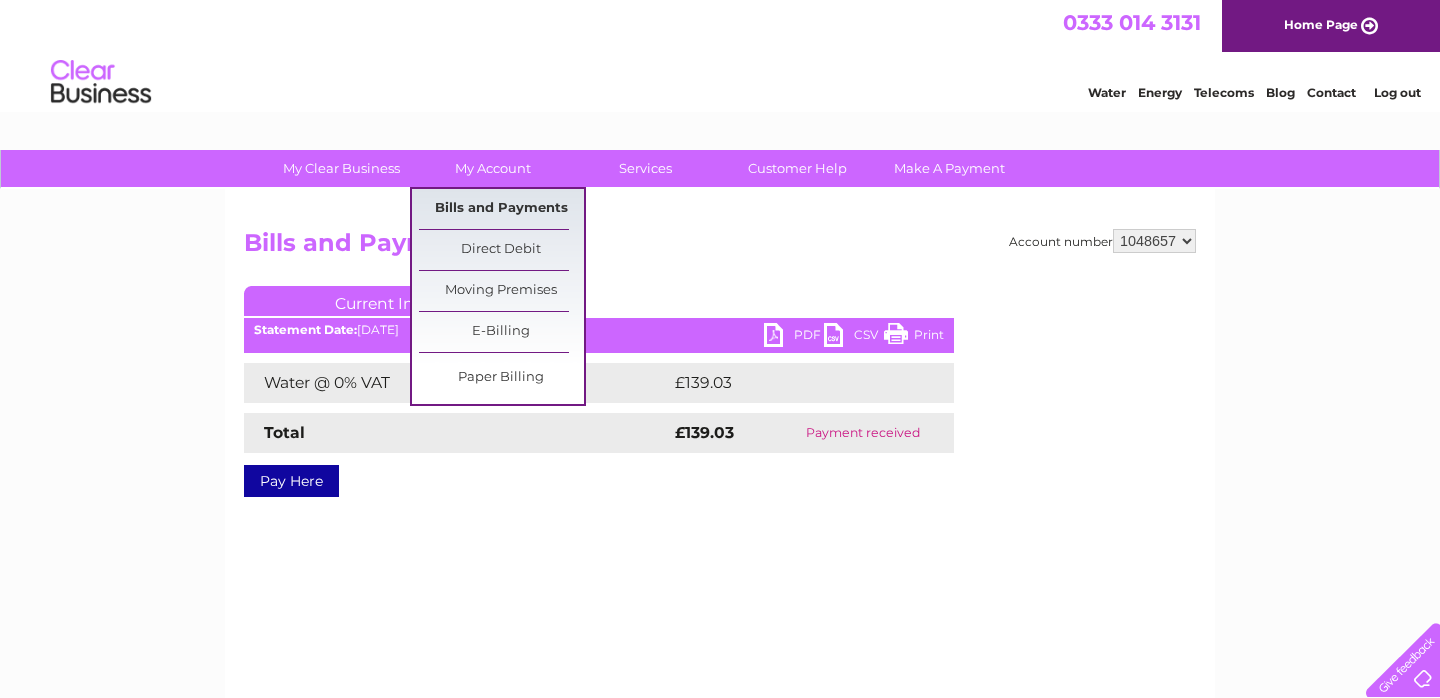 click on "Bills and Payments" at bounding box center [501, 209] 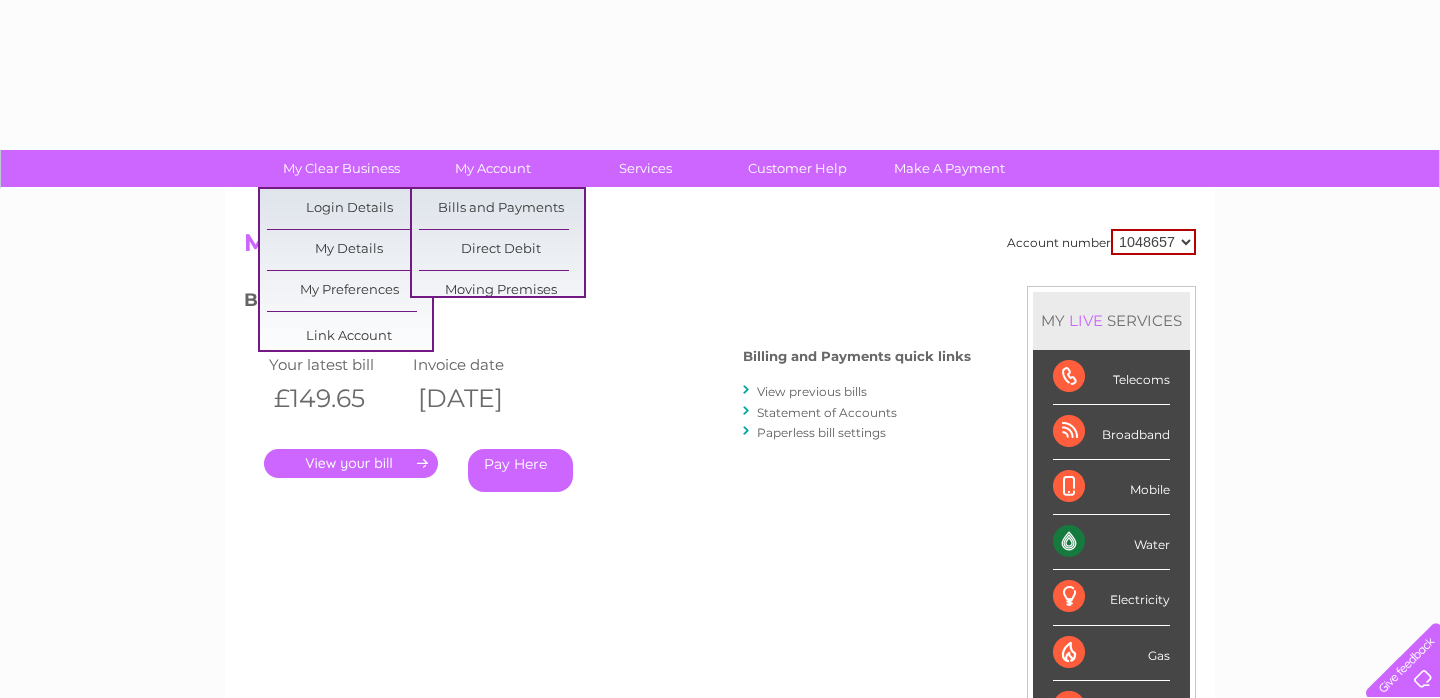 scroll, scrollTop: 0, scrollLeft: 0, axis: both 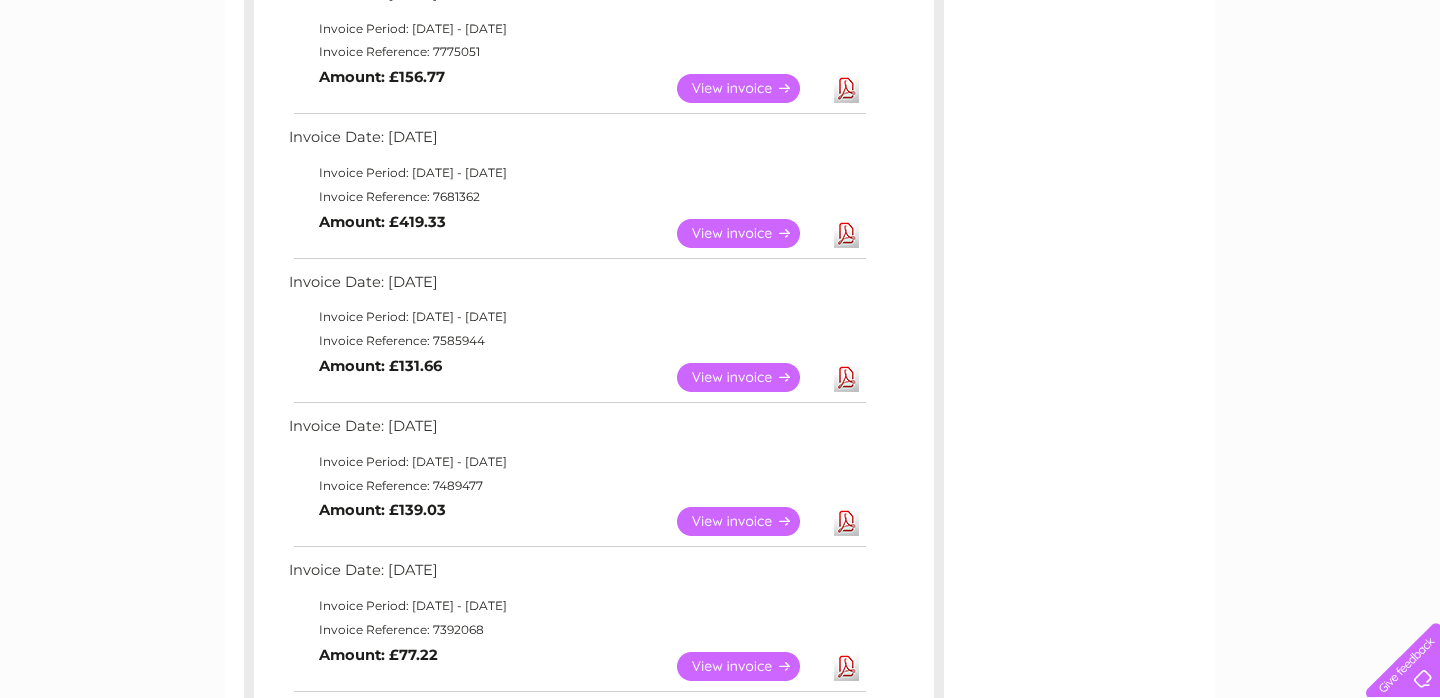 click on "View" at bounding box center (750, 377) 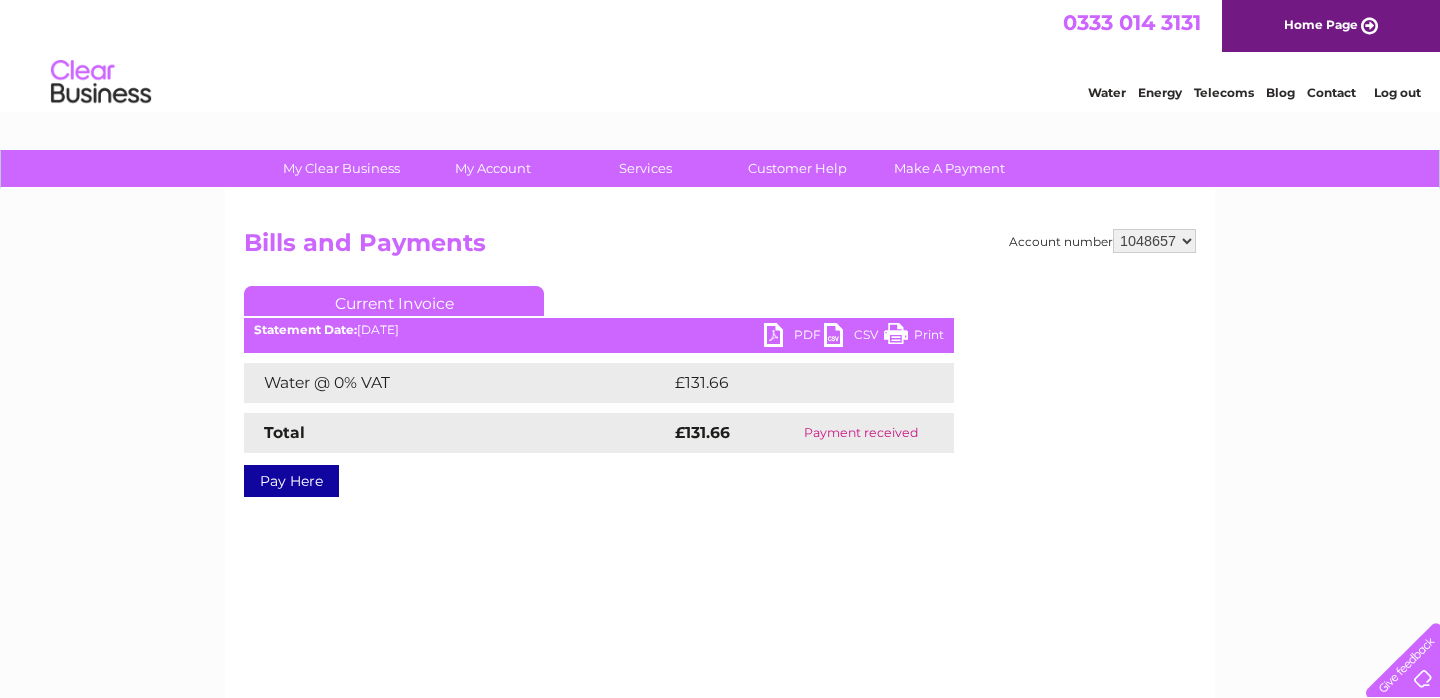 scroll, scrollTop: 0, scrollLeft: 0, axis: both 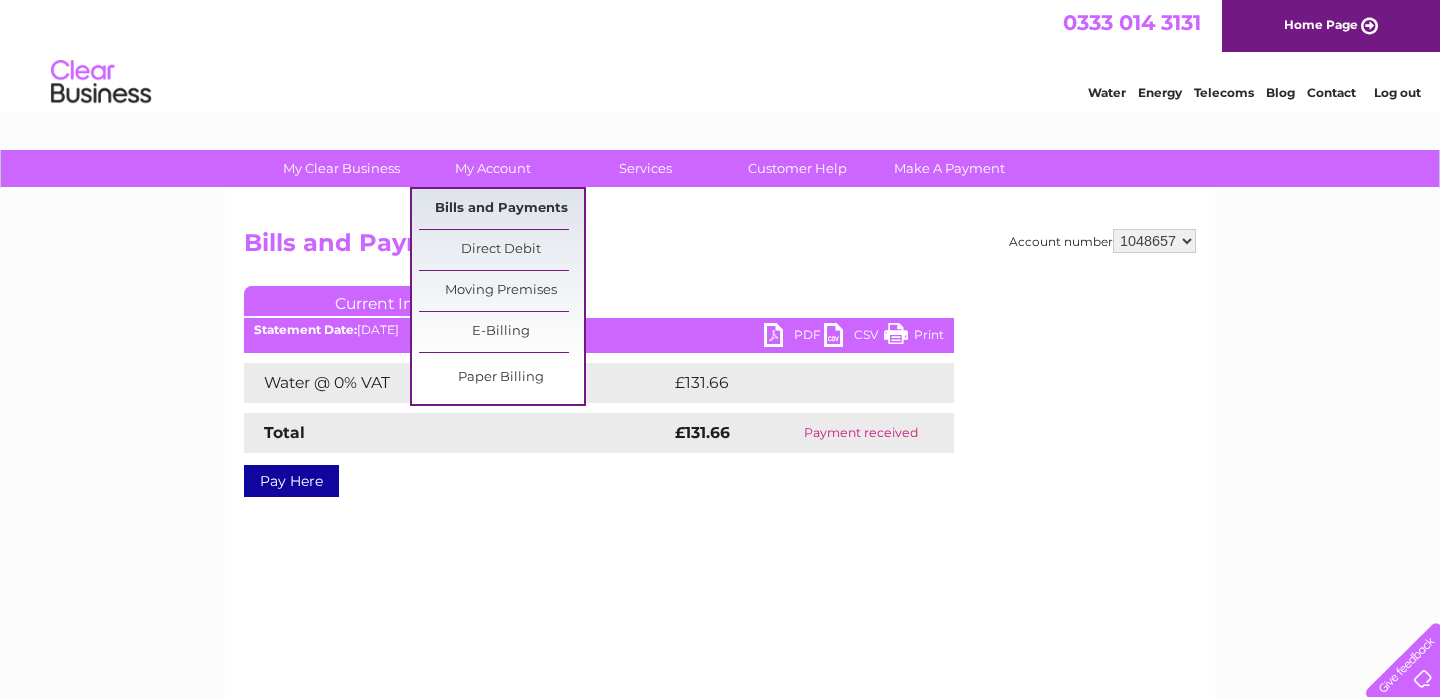 click on "Bills and Payments" at bounding box center [501, 209] 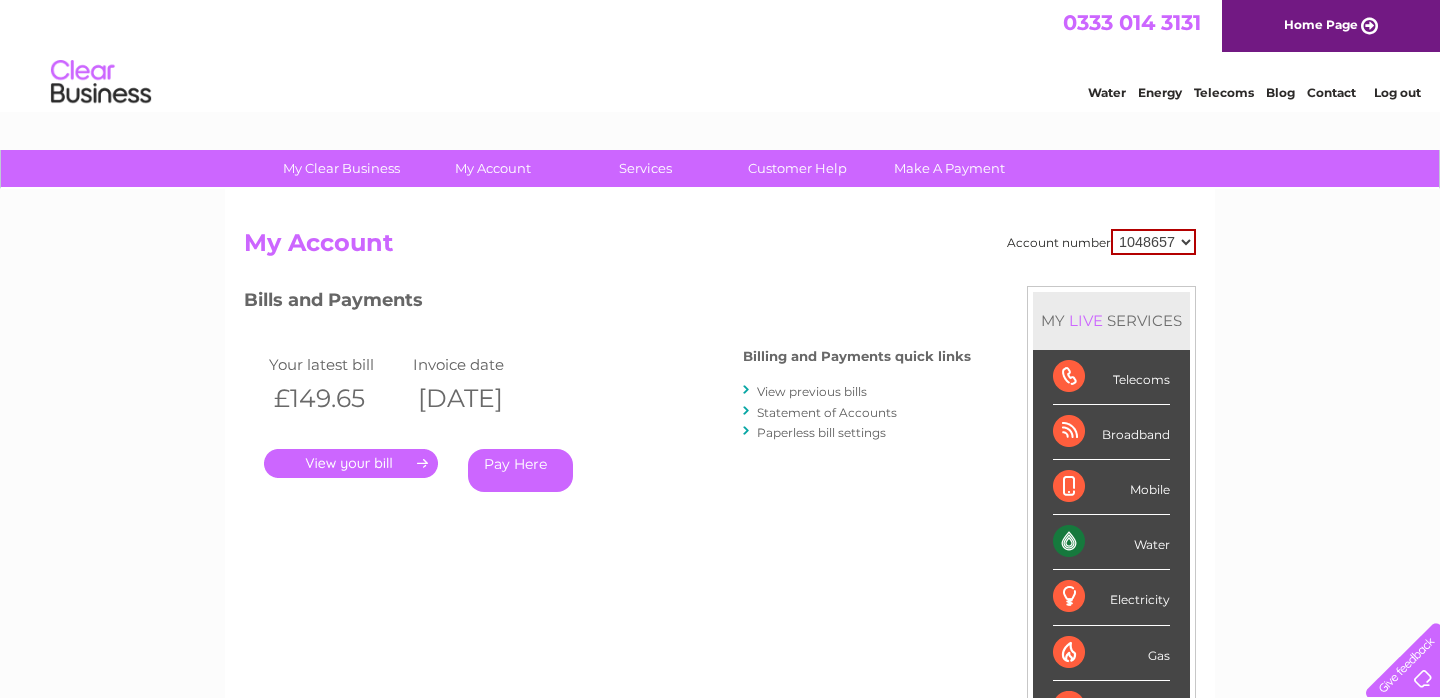 scroll, scrollTop: 0, scrollLeft: 0, axis: both 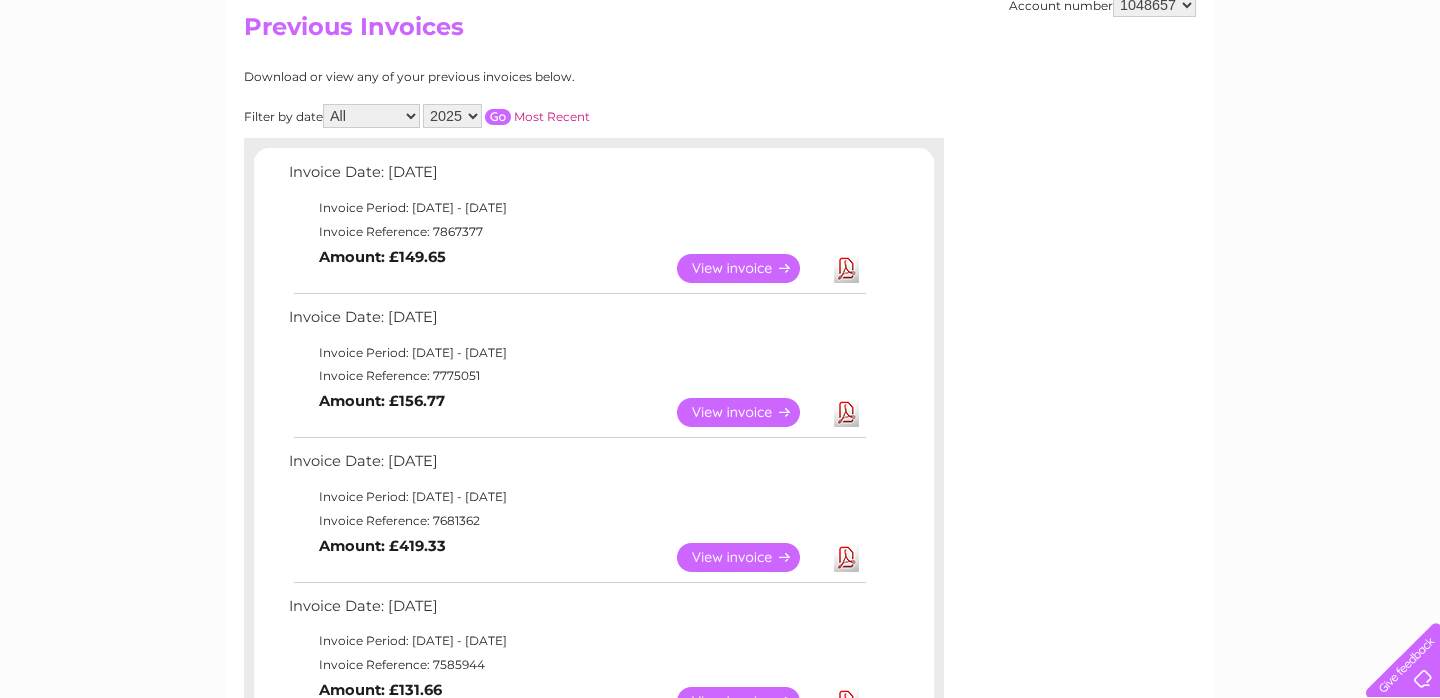 click on "View" at bounding box center (750, 557) 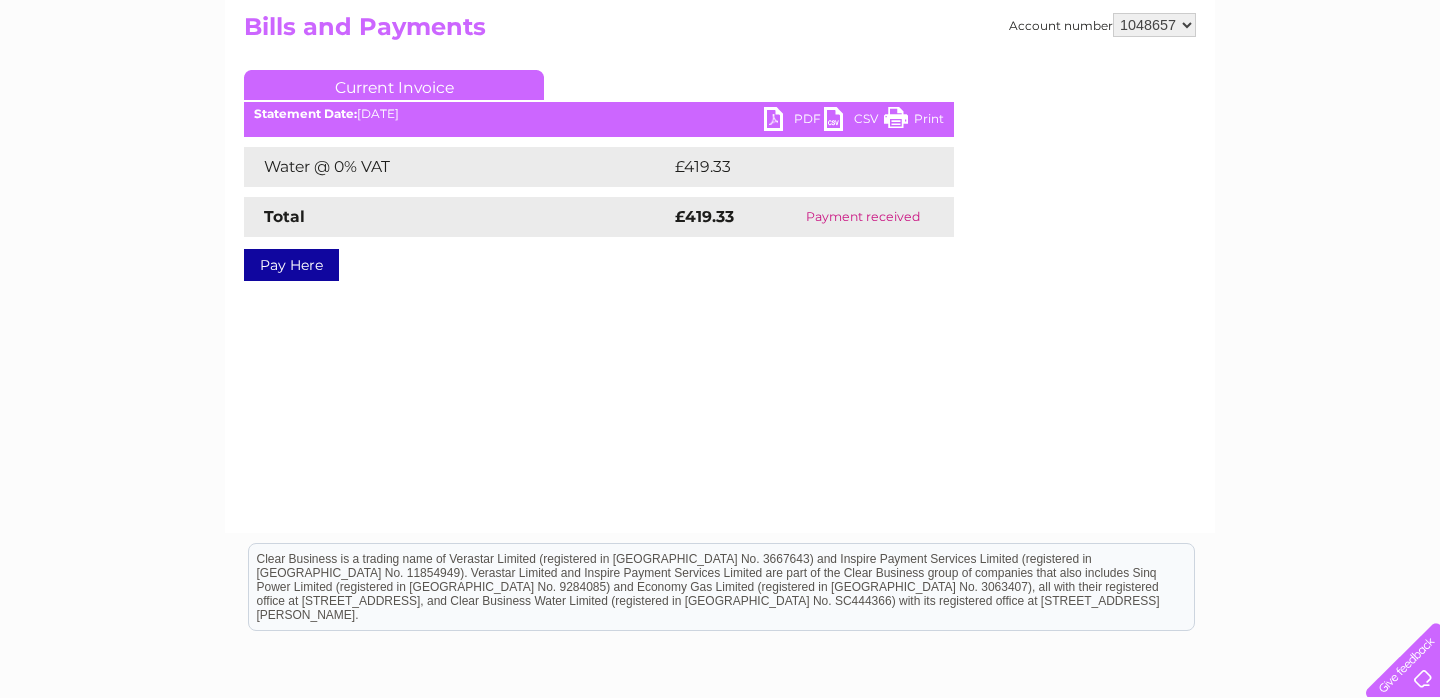 scroll, scrollTop: 108, scrollLeft: 0, axis: vertical 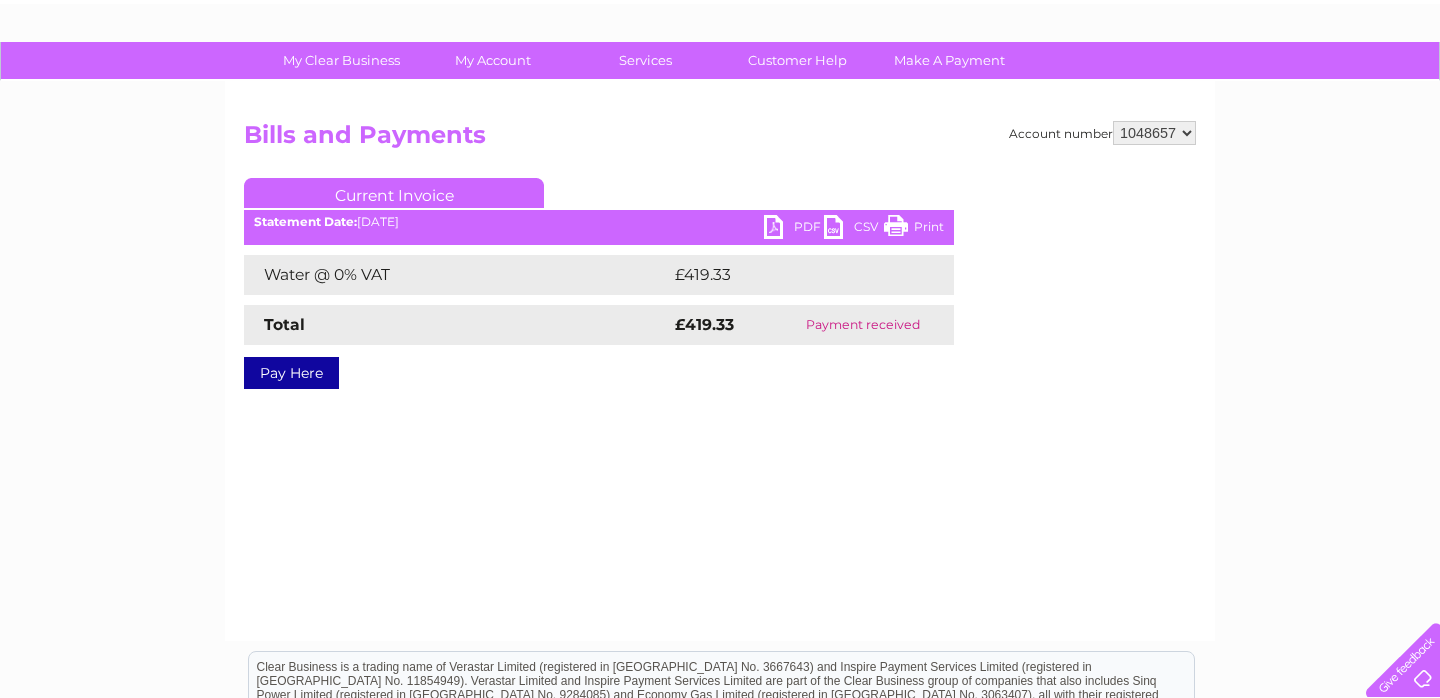 click on "PDF" at bounding box center (794, 229) 